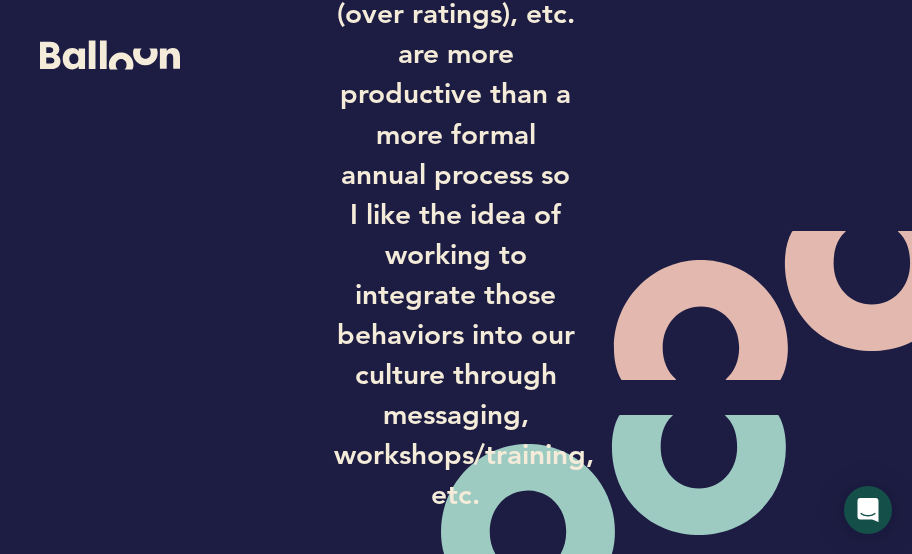 scroll, scrollTop: 0, scrollLeft: 0, axis: both 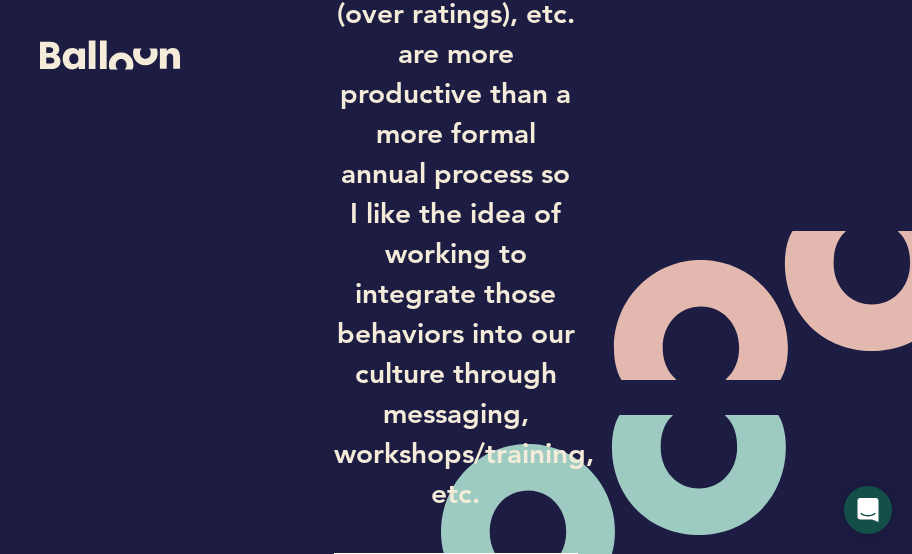 click at bounding box center [456, 572] 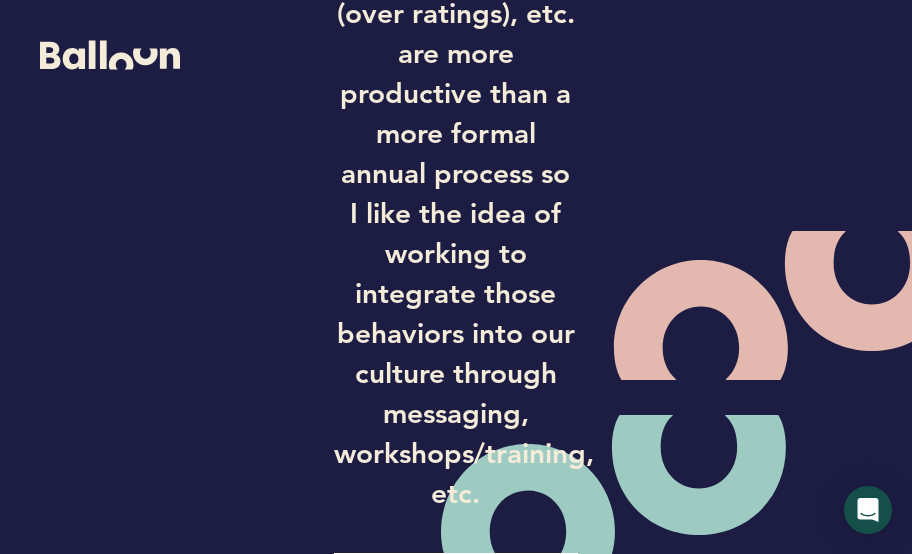type on "[EMAIL]" 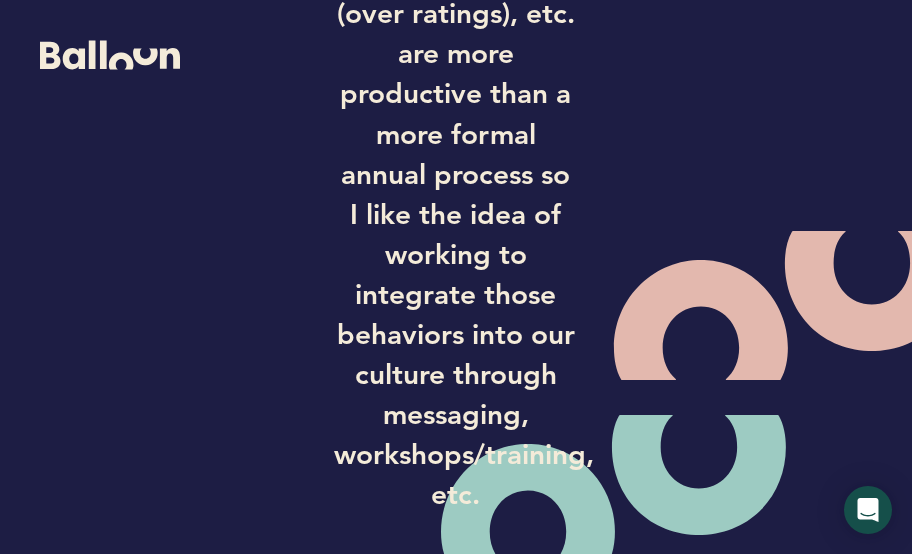 click on "Submit" at bounding box center (455, 730) 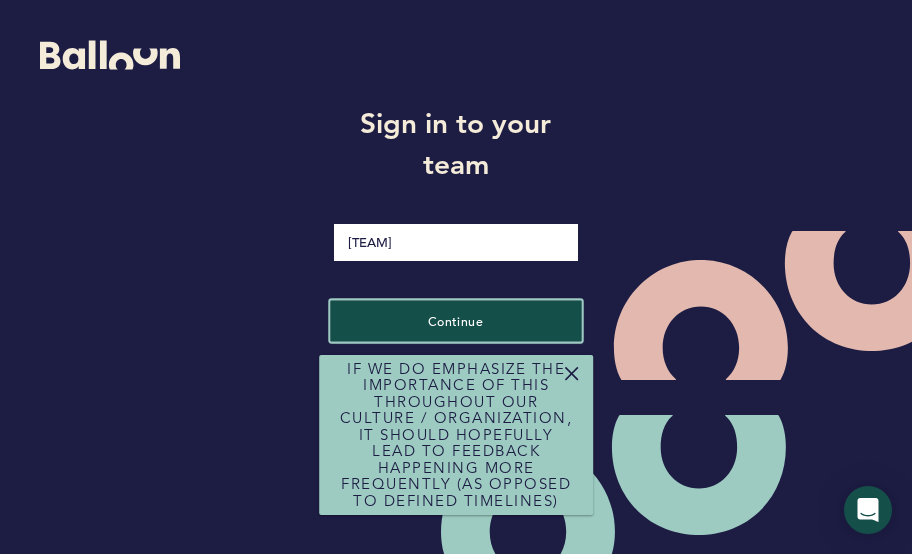 click on "Continue" at bounding box center [455, 320] 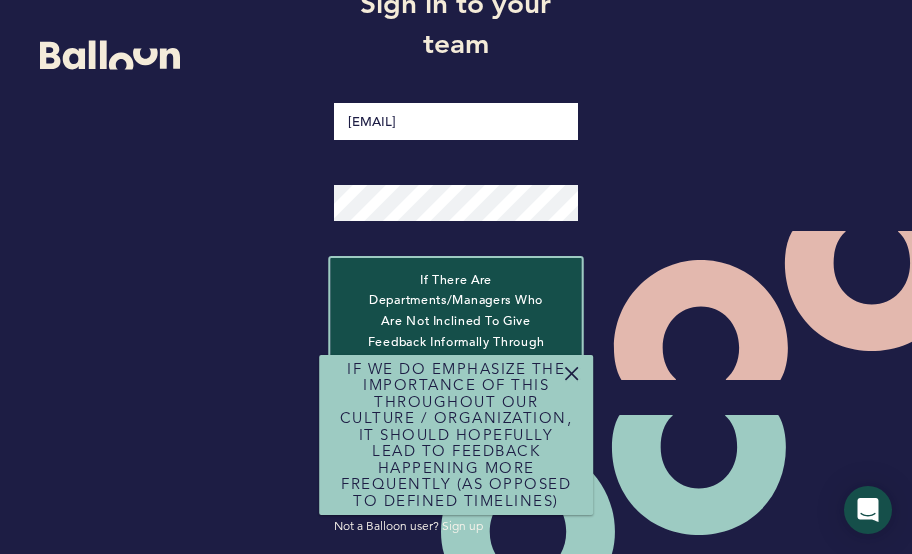 click on "If there are departments/managers who are not inclined to give feedback informally through the year, this approach ensures that people are receiving feedback on at least the frequency the process requires." at bounding box center (455, 361) 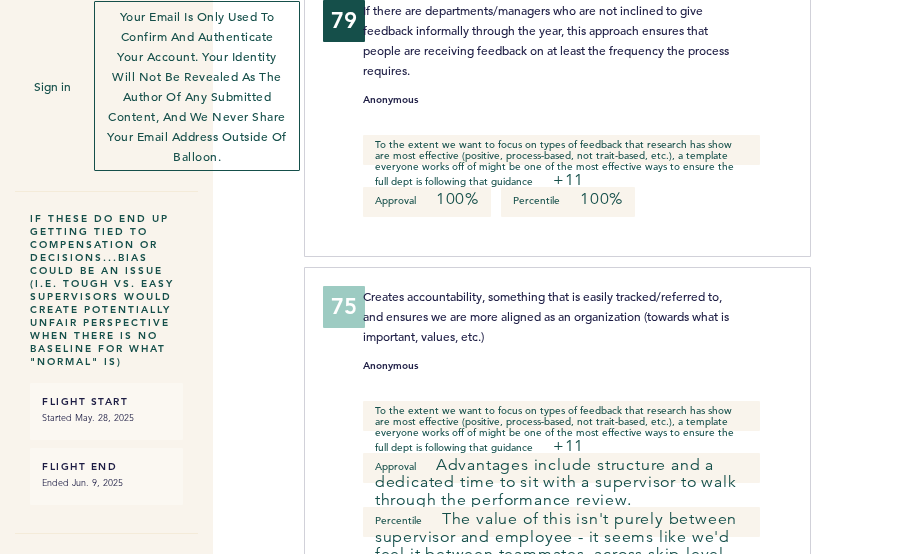 scroll, scrollTop: 0, scrollLeft: 0, axis: both 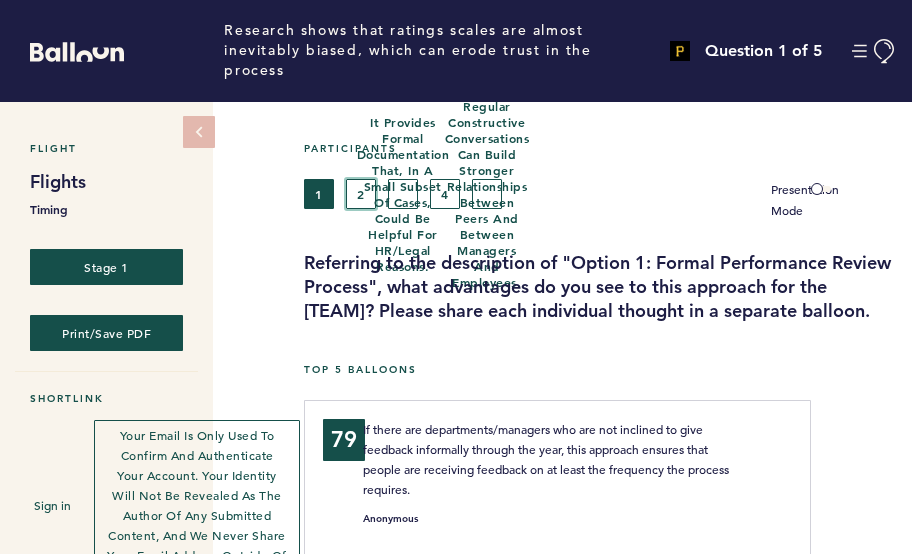click on "2" at bounding box center [361, 194] 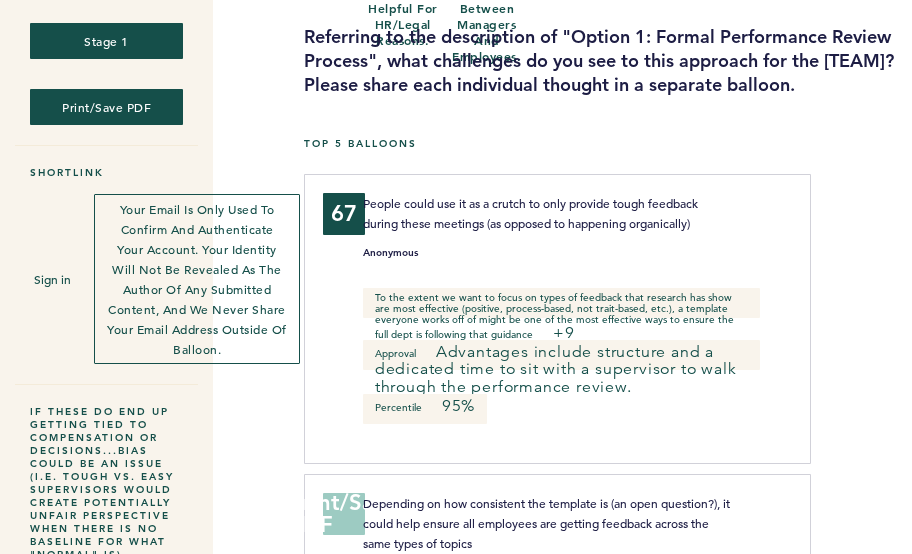 scroll, scrollTop: 0, scrollLeft: 0, axis: both 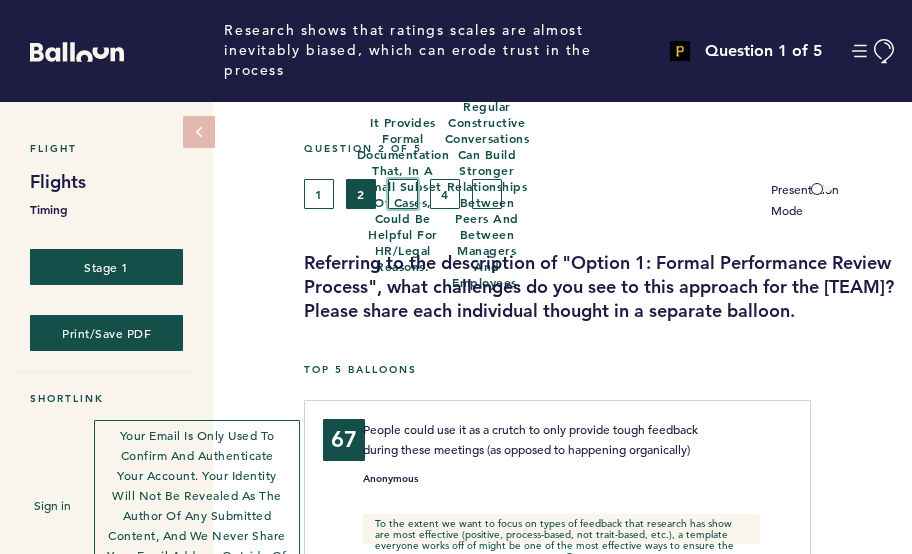 click on "It provides formal documentation that, in a small subset of cases, could be helpful for HR/legal reasons." at bounding box center [403, 194] 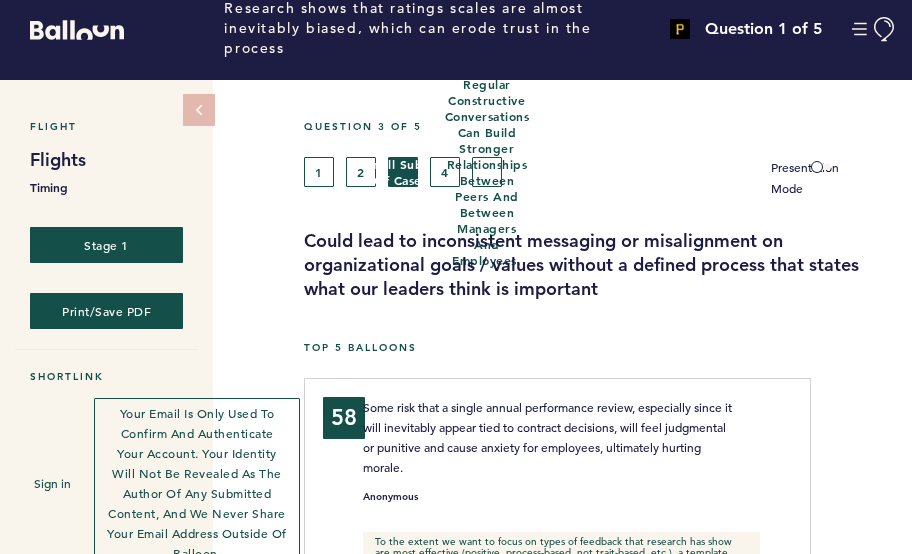 scroll, scrollTop: 0, scrollLeft: 0, axis: both 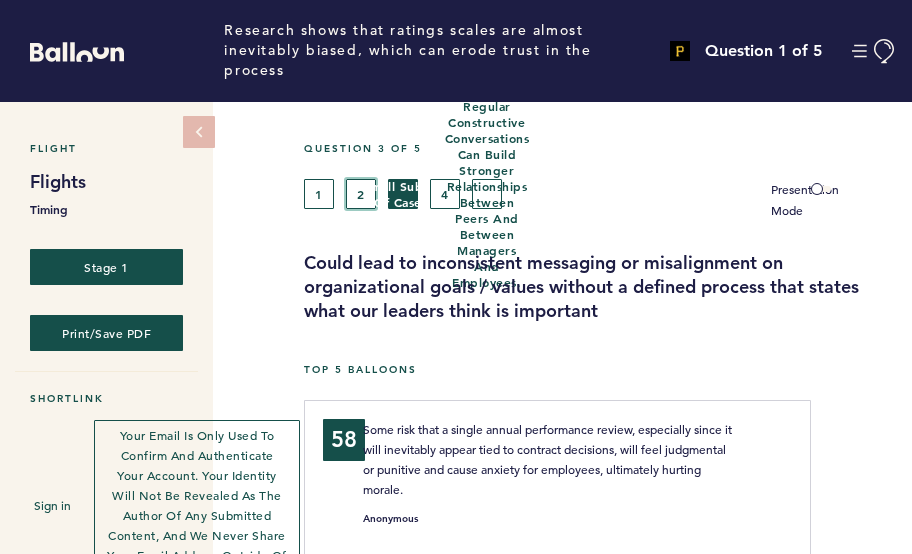 click on "2" at bounding box center [361, 194] 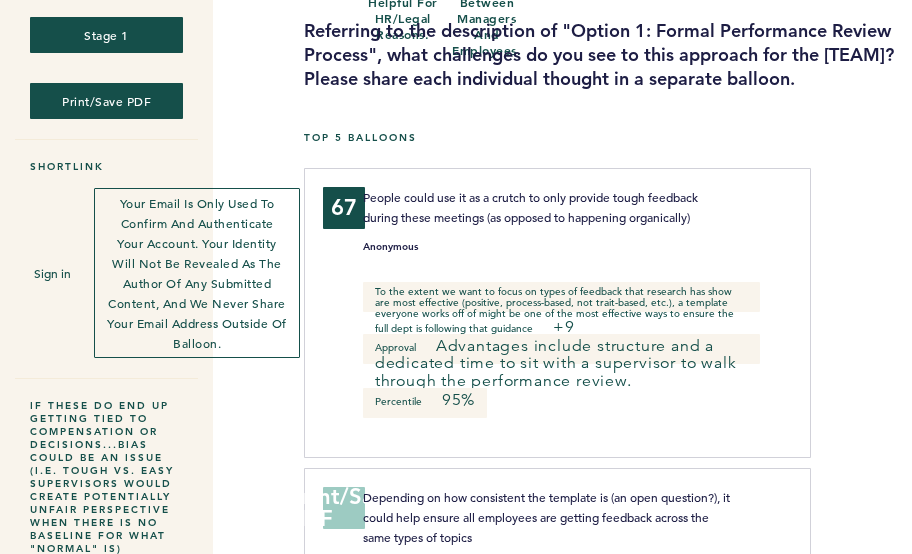 scroll, scrollTop: 314, scrollLeft: 0, axis: vertical 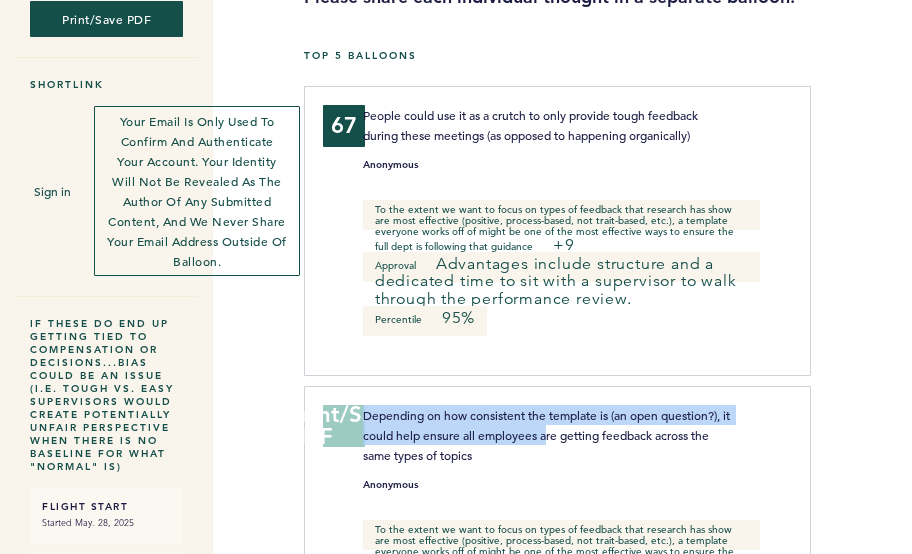 drag, startPoint x: 564, startPoint y: 289, endPoint x: 365, endPoint y: 267, distance: 200.21239 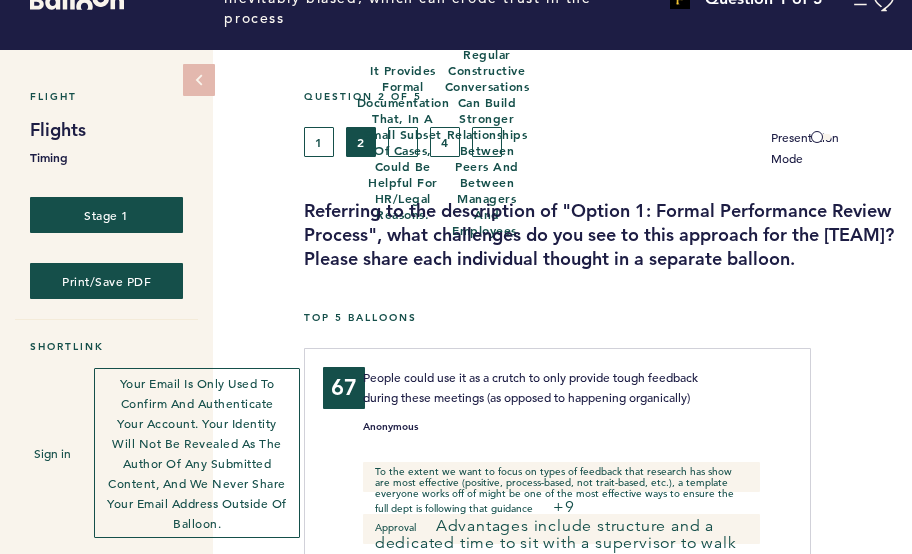 scroll, scrollTop: 0, scrollLeft: 0, axis: both 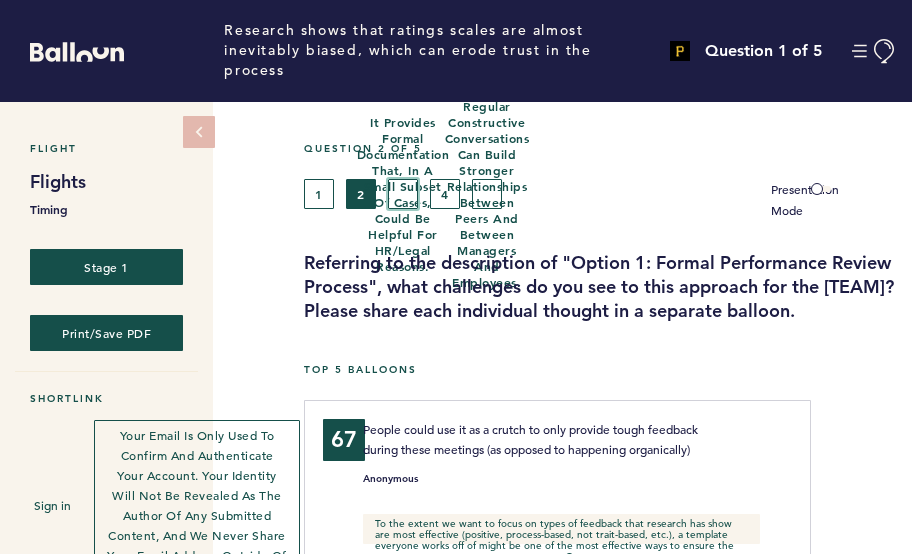 click on "It provides formal documentation that, in a small subset of cases, could be helpful for HR/legal reasons." at bounding box center [403, 194] 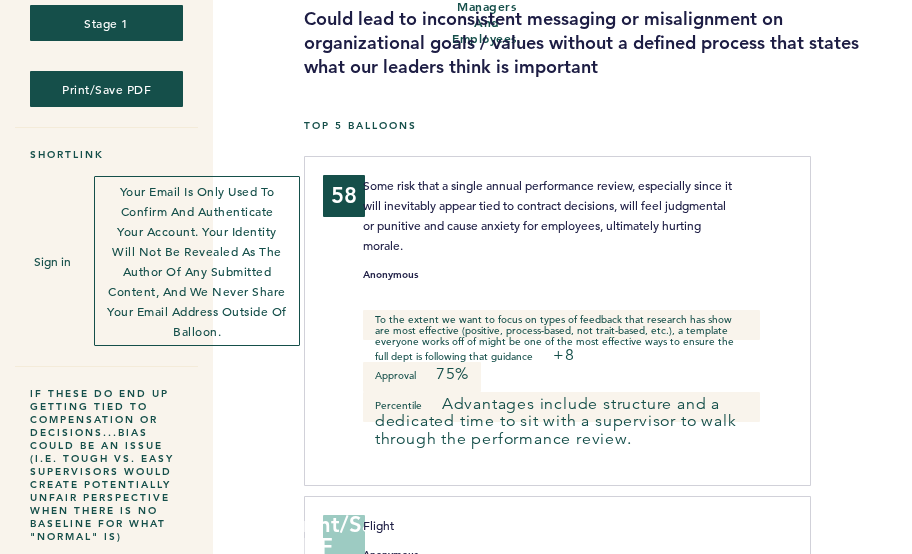 scroll, scrollTop: 285, scrollLeft: 0, axis: vertical 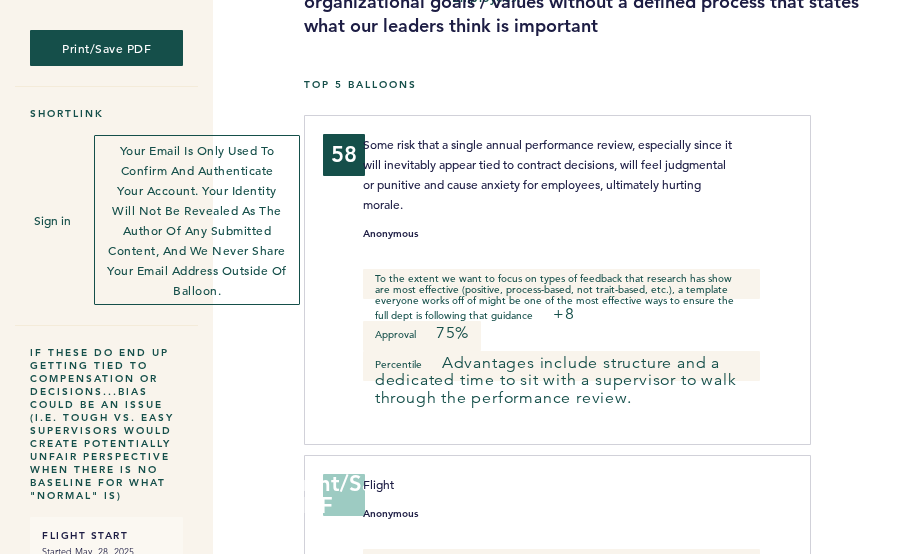drag, startPoint x: 561, startPoint y: 416, endPoint x: 375, endPoint y: 340, distance: 200.92784 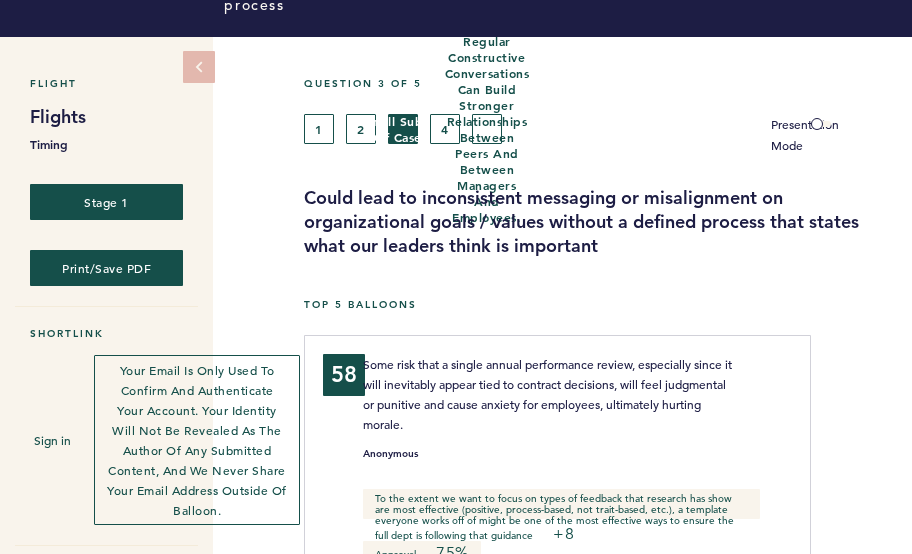 scroll, scrollTop: 0, scrollLeft: 0, axis: both 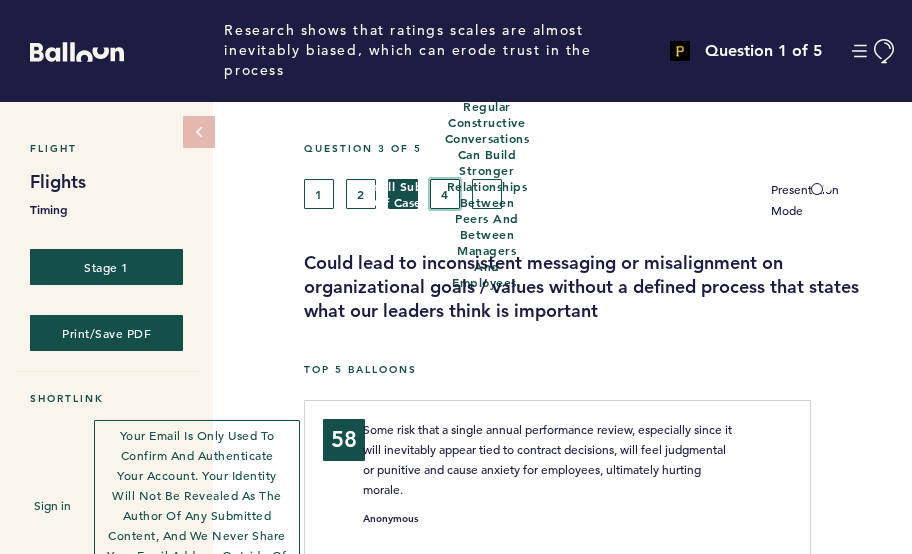 click on "4" at bounding box center [445, 194] 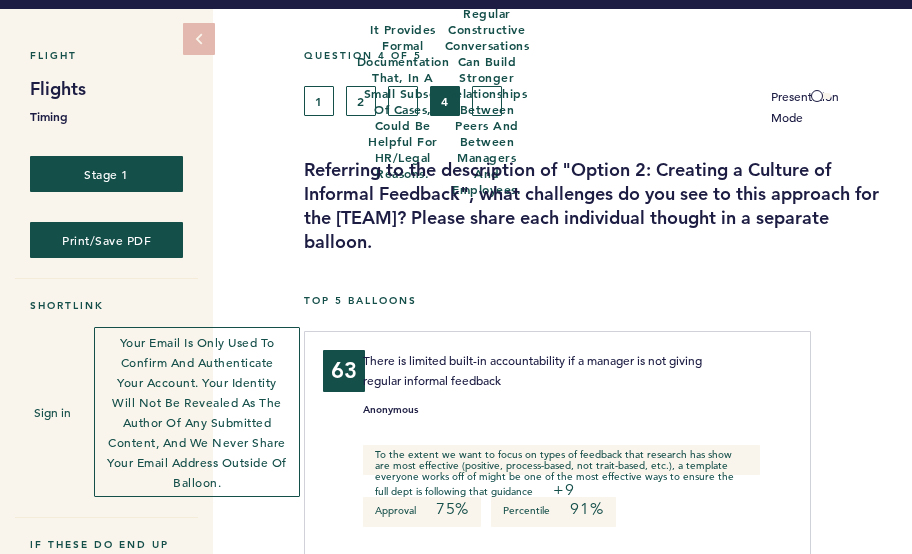 scroll, scrollTop: 88, scrollLeft: 0, axis: vertical 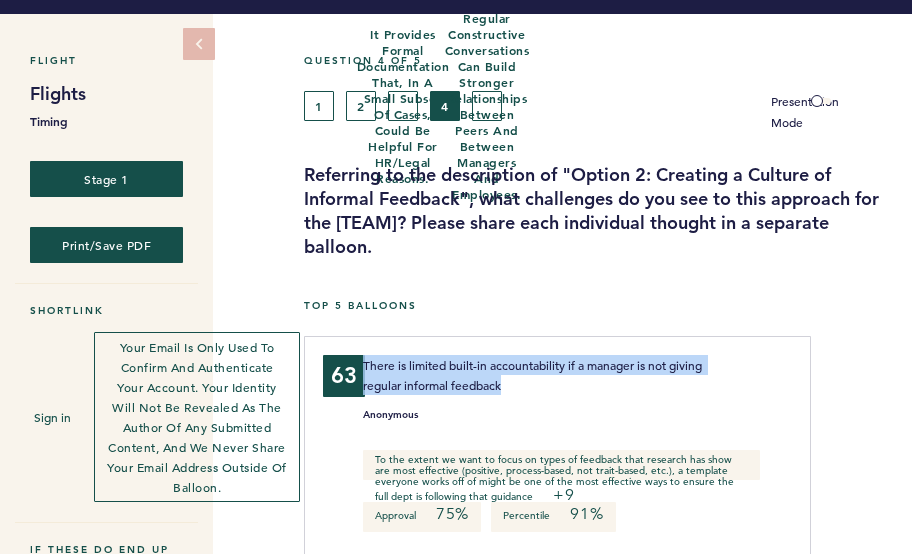 drag, startPoint x: 365, startPoint y: 319, endPoint x: 519, endPoint y: 338, distance: 155.16765 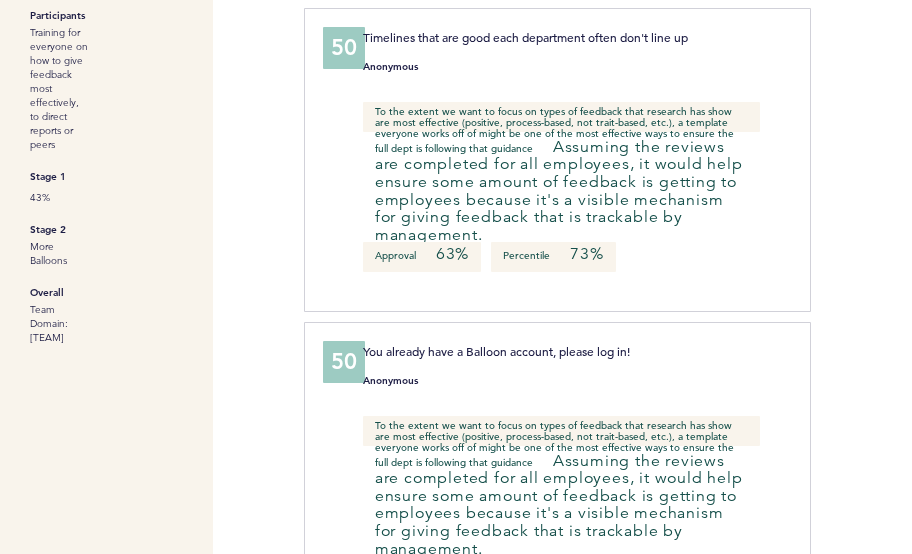 scroll, scrollTop: 1007, scrollLeft: 0, axis: vertical 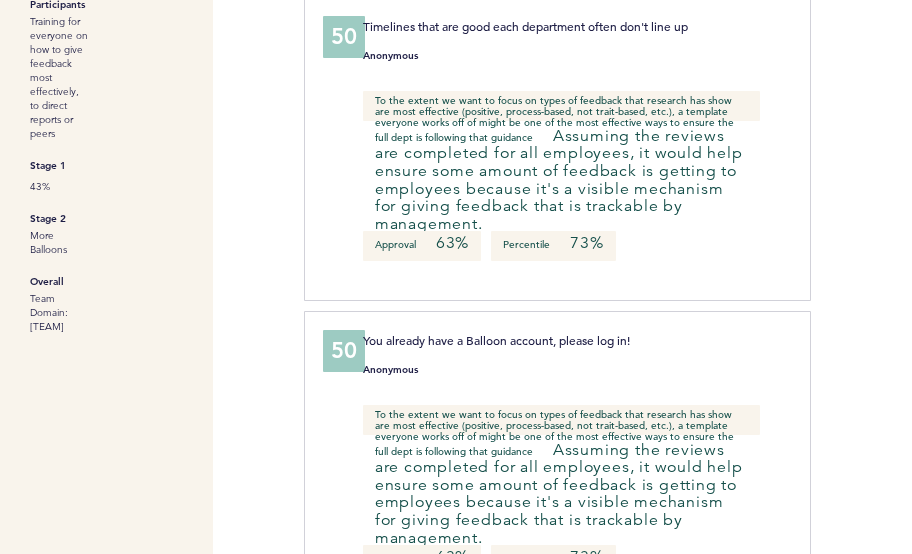 drag, startPoint x: 363, startPoint y: 219, endPoint x: 606, endPoint y: 247, distance: 244.60785 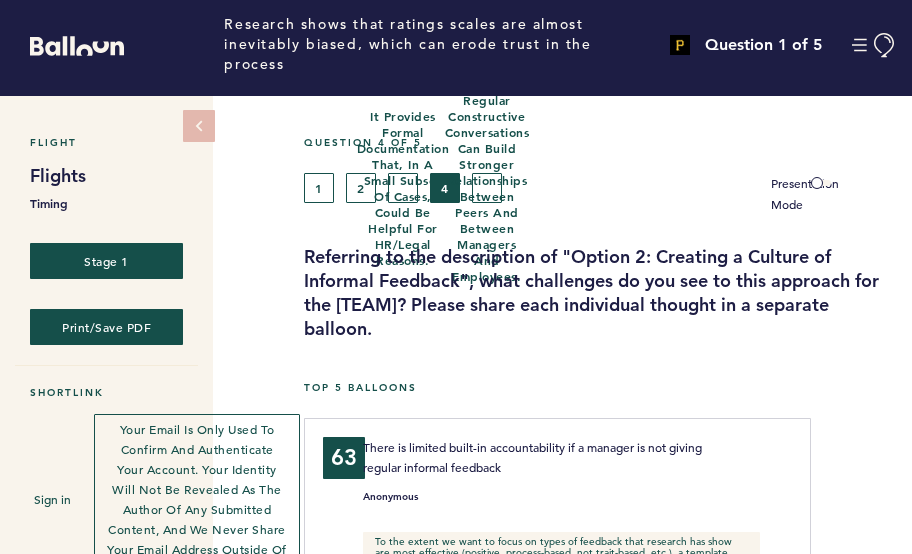 scroll, scrollTop: 0, scrollLeft: 0, axis: both 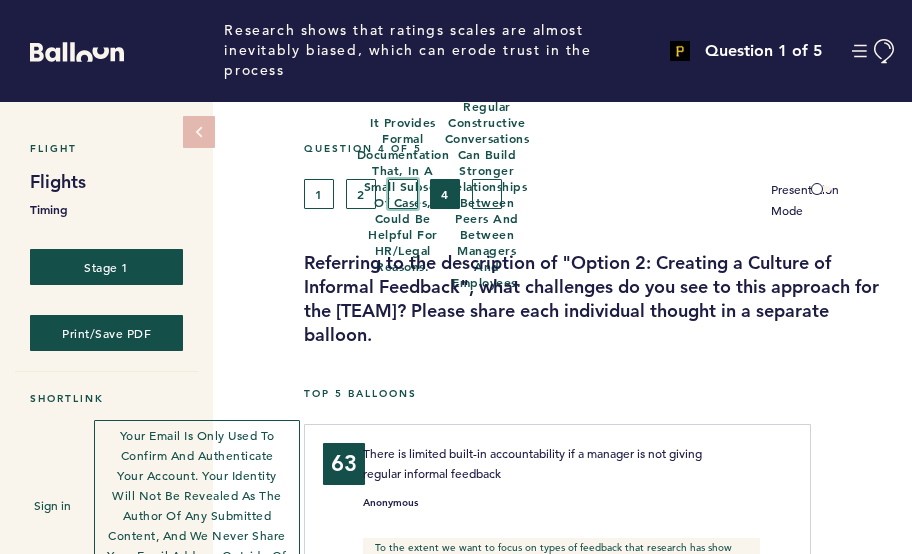 click on "It provides formal documentation that, in a small subset of cases, could be helpful for HR/legal reasons." at bounding box center [403, 194] 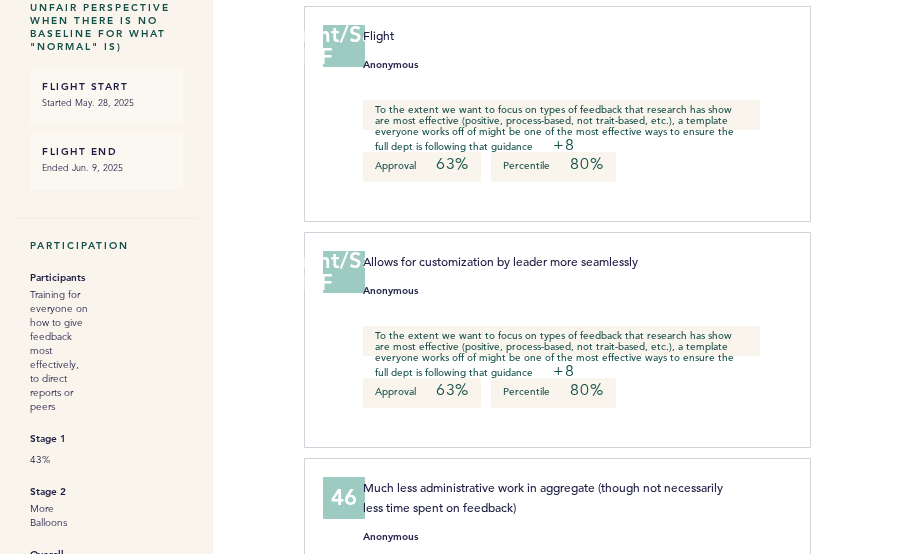 scroll, scrollTop: 735, scrollLeft: 0, axis: vertical 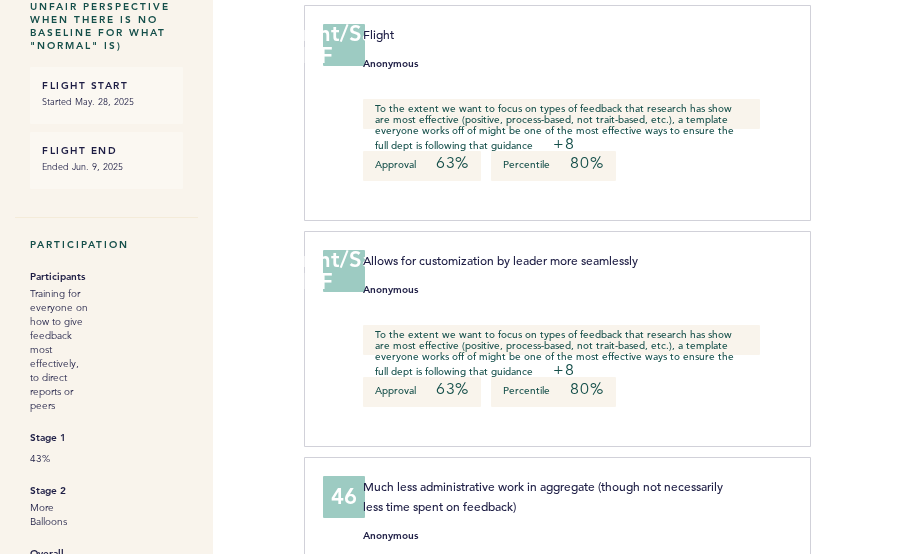drag, startPoint x: 669, startPoint y: 375, endPoint x: 443, endPoint y: 349, distance: 227.49066 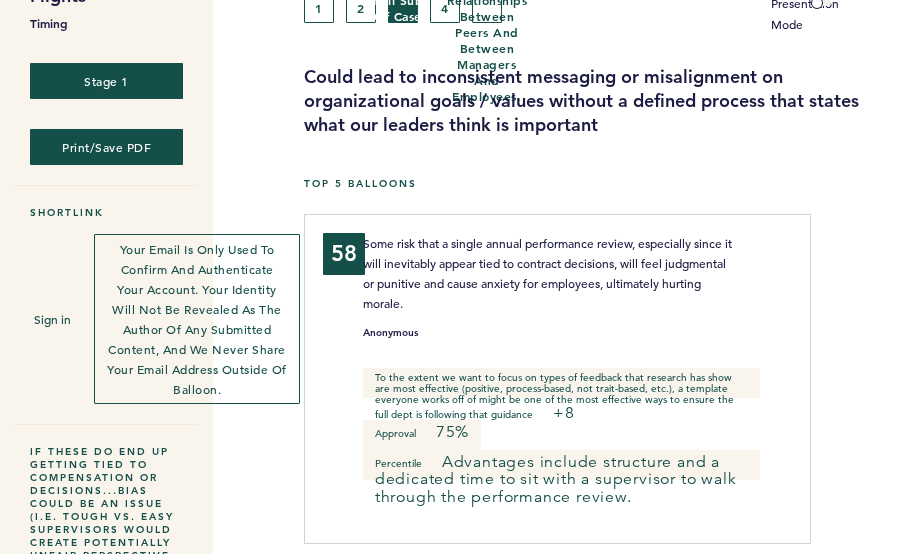 scroll, scrollTop: 0, scrollLeft: 0, axis: both 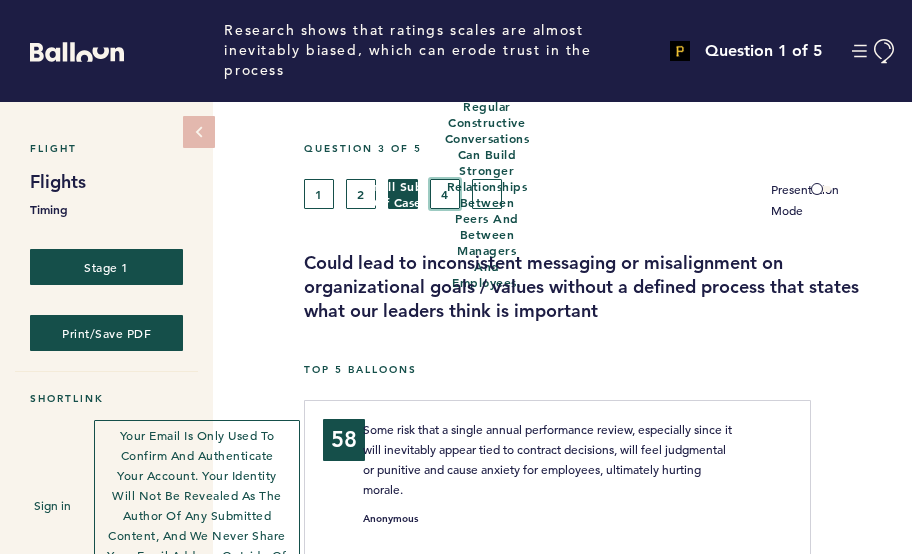 click on "4" at bounding box center (445, 194) 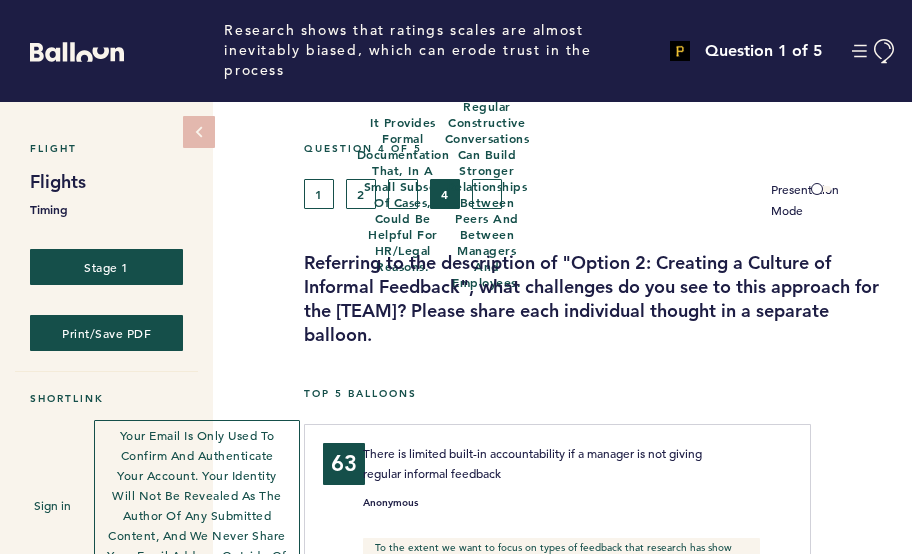 click on "1   2   3   4   5" at bounding box center (522, 194) 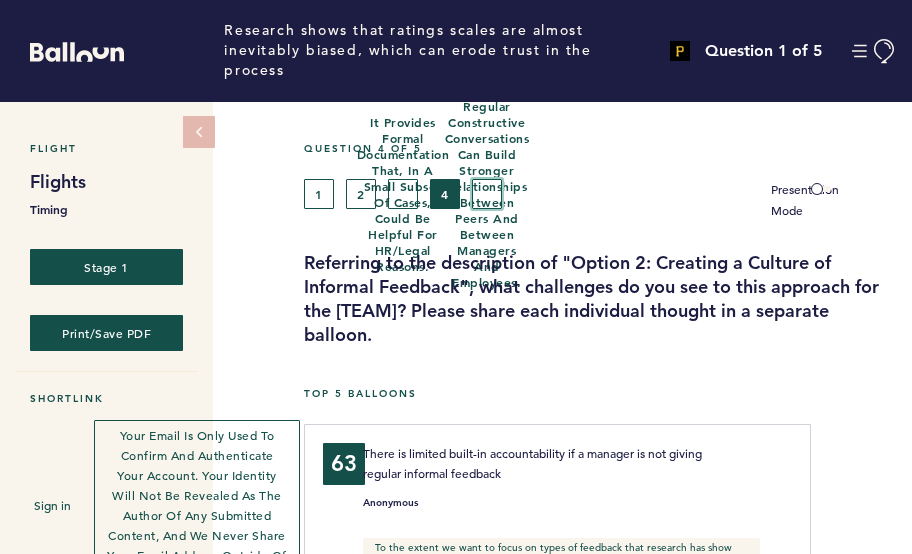 click on "Regular constructive conversations can build stronger relationships between peers and between managers and employees." at bounding box center (487, 194) 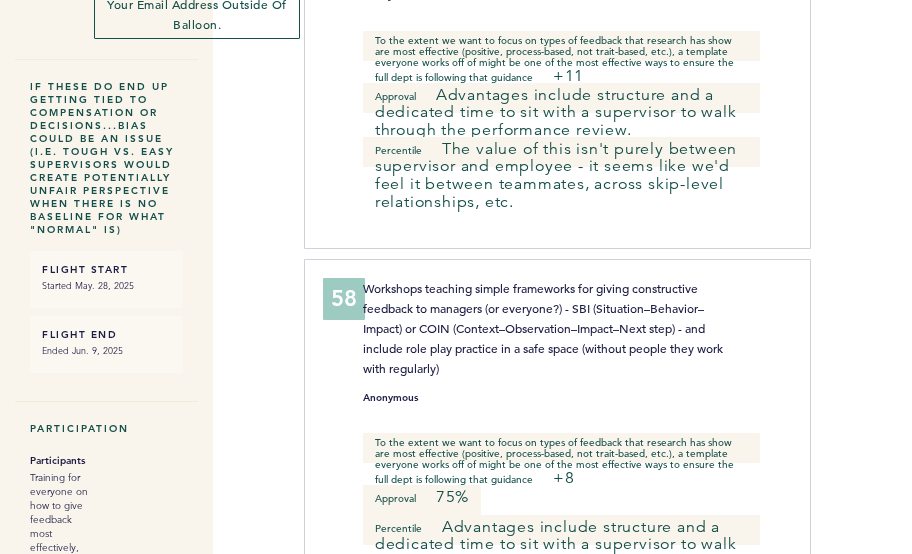 scroll, scrollTop: 540, scrollLeft: 0, axis: vertical 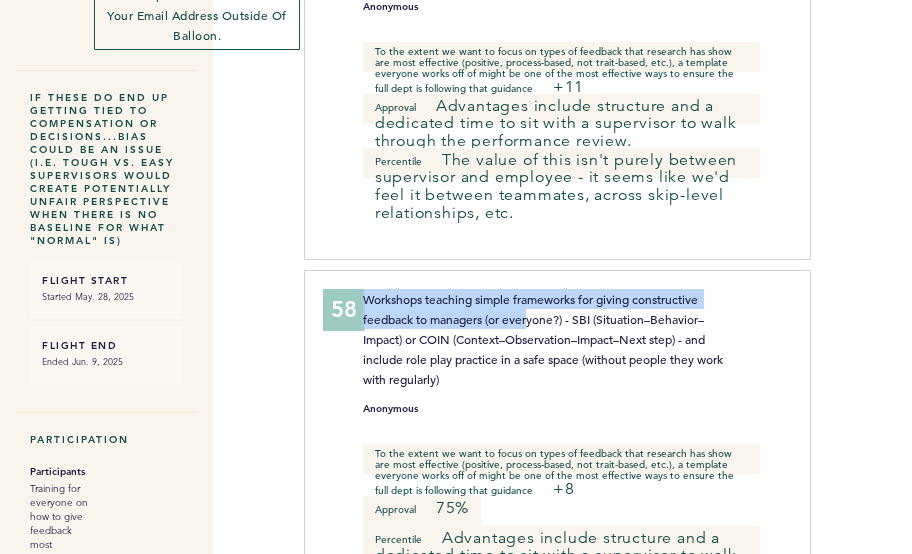 drag, startPoint x: 488, startPoint y: 157, endPoint x: 360, endPoint y: 139, distance: 129.25943 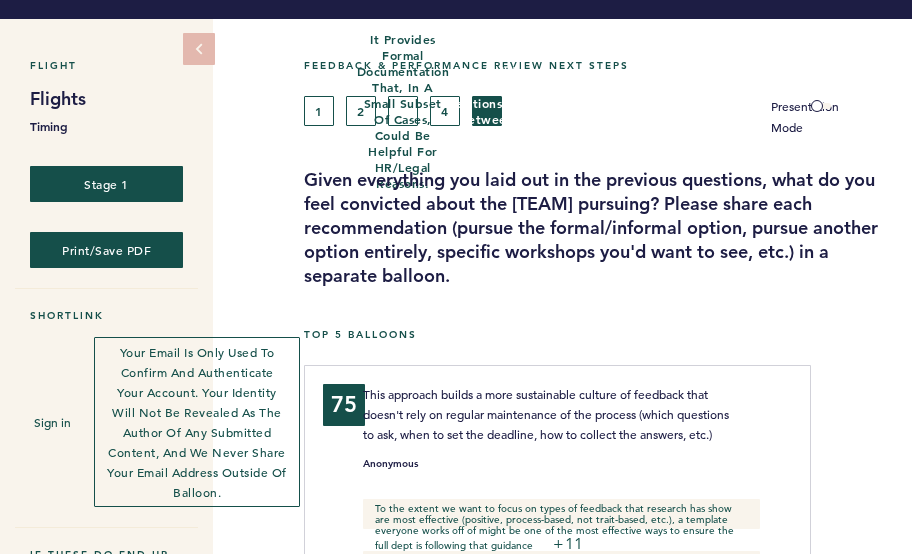 scroll, scrollTop: 0, scrollLeft: 0, axis: both 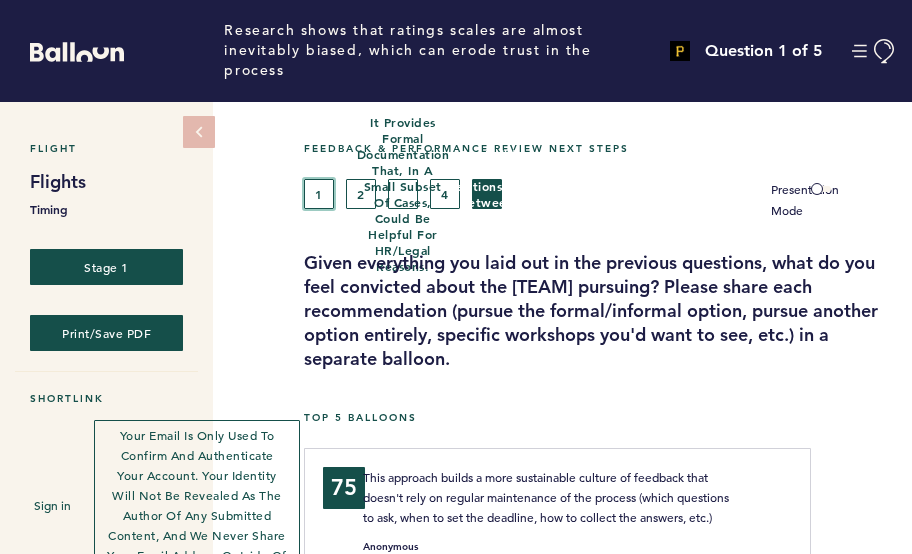 click on "1" at bounding box center [319, 194] 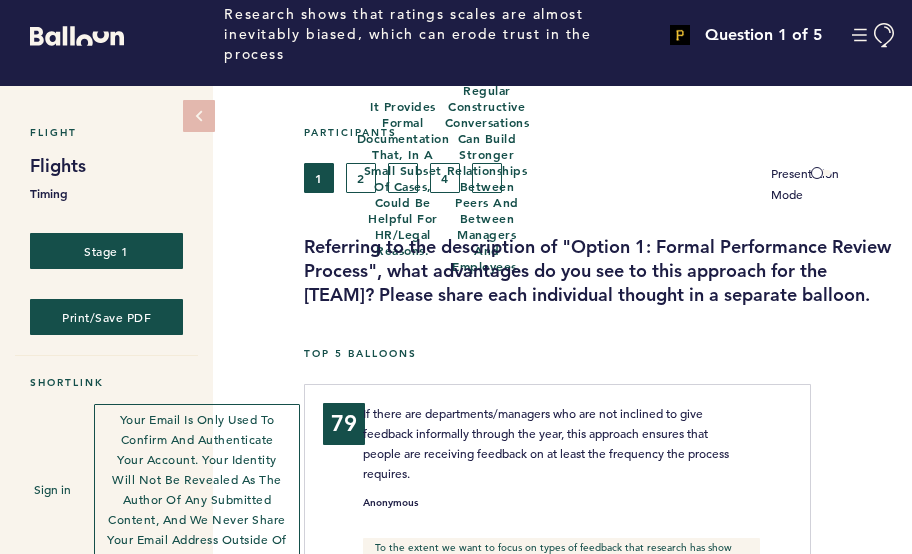scroll, scrollTop: 0, scrollLeft: 0, axis: both 